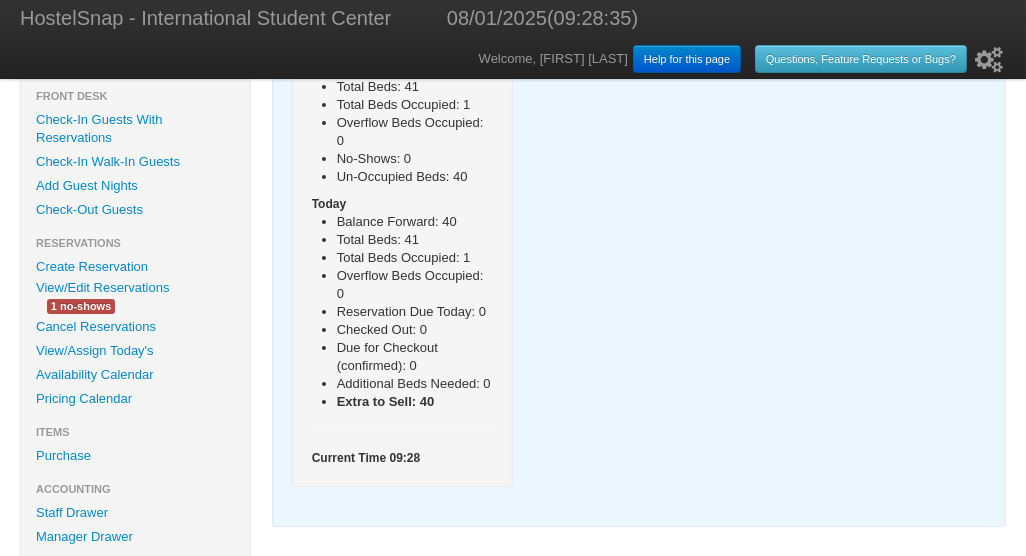 scroll, scrollTop: 240, scrollLeft: 0, axis: vertical 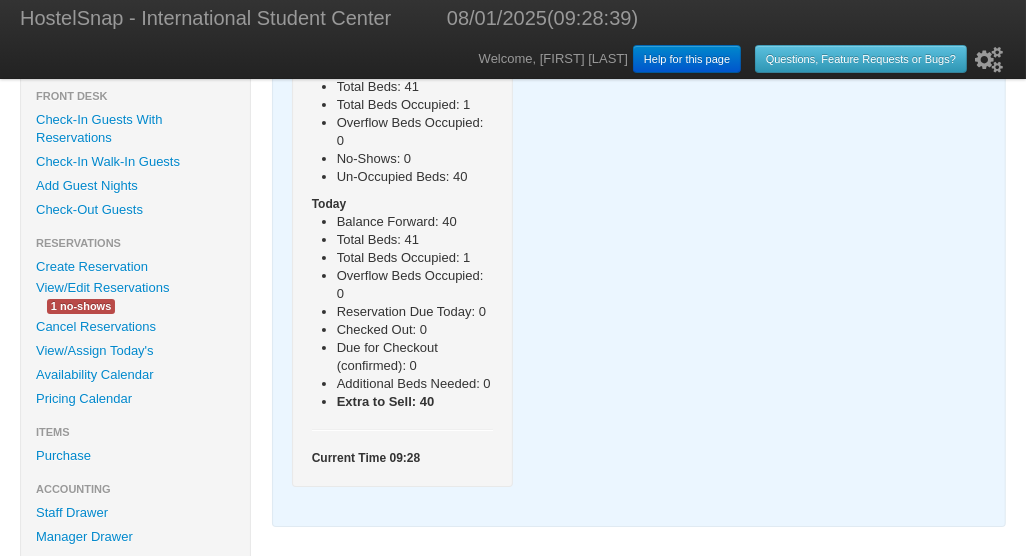click on "Availability Calendar" at bounding box center [135, 375] 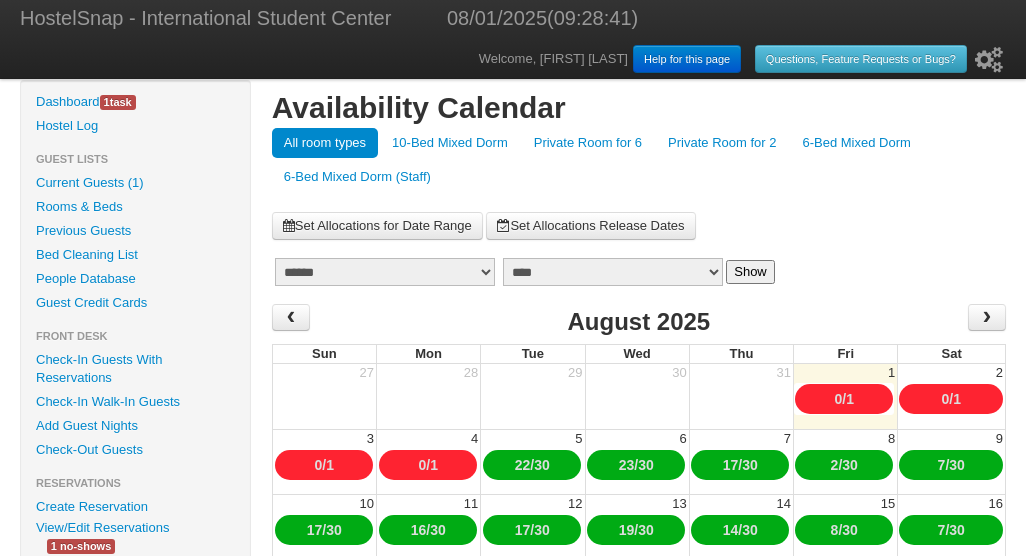 scroll, scrollTop: 0, scrollLeft: 0, axis: both 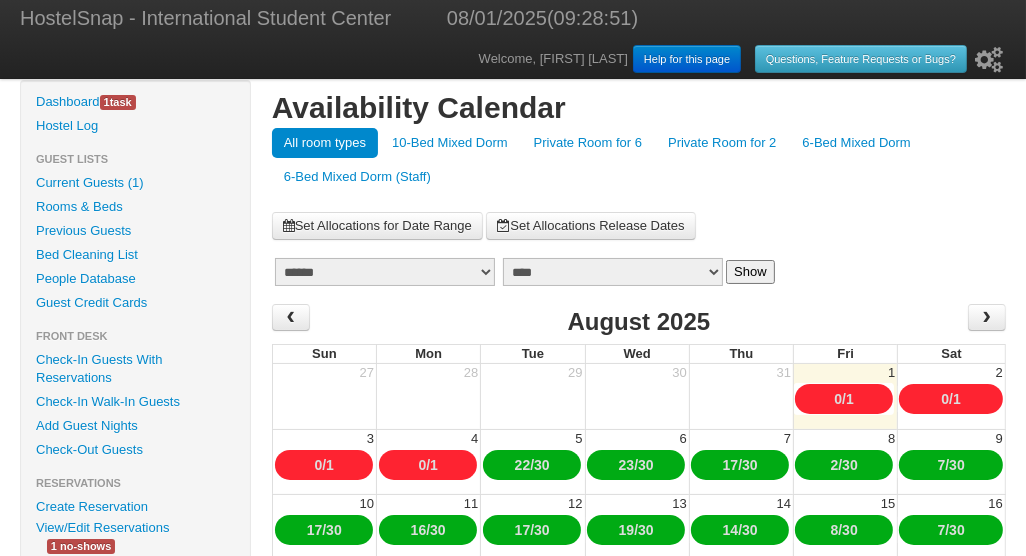 click on "*******
********
*****
*****
***
****
****
******
*********
*******
********
********" at bounding box center (385, 272) 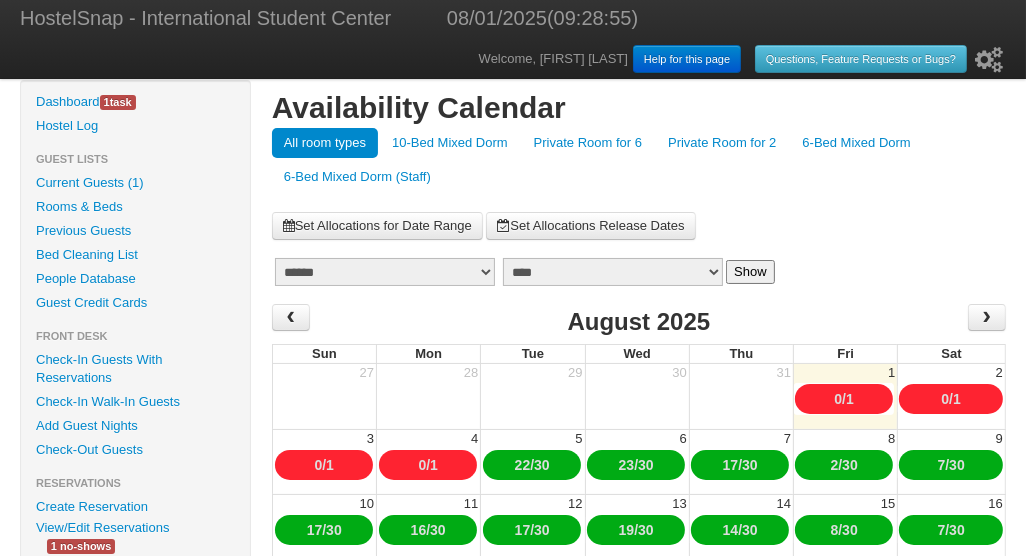 select on "*" 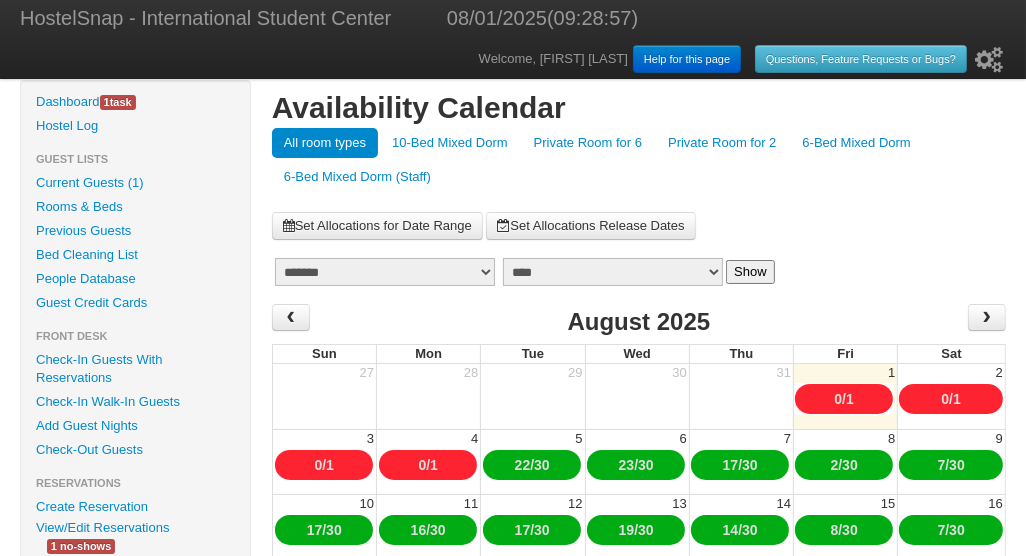 click on "**** ****
****
****
****" at bounding box center (613, 272) 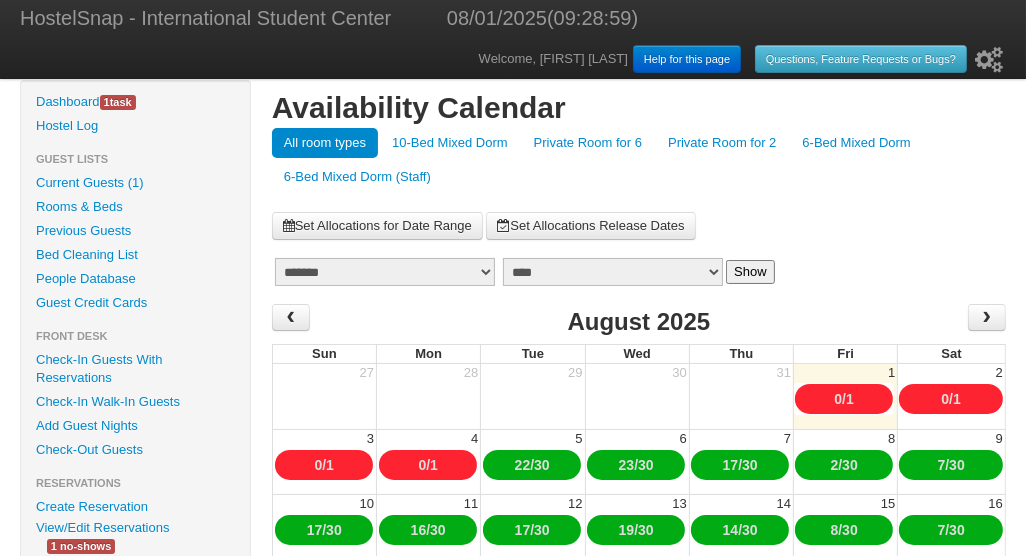select on "****" 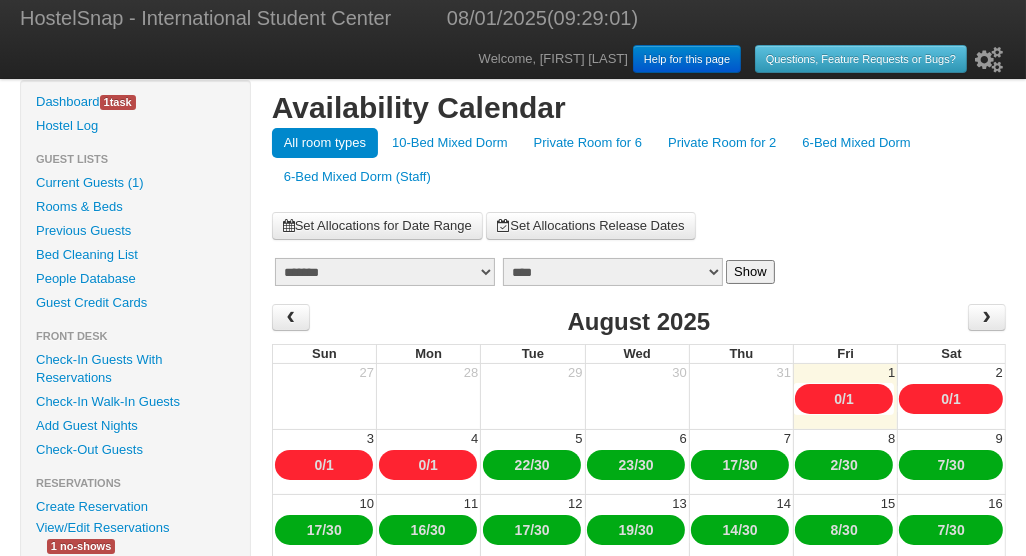 click on "Show" at bounding box center (750, 272) 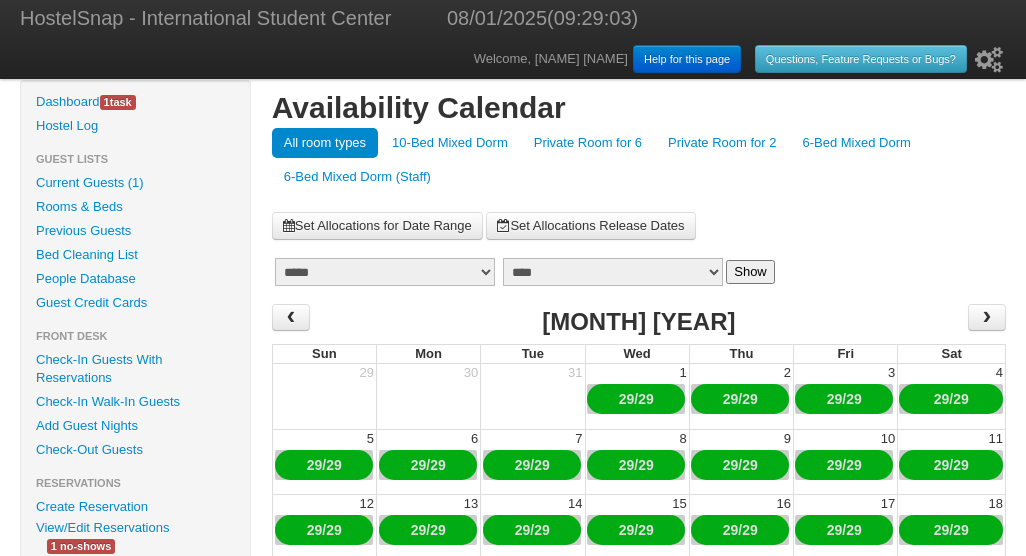 scroll, scrollTop: 0, scrollLeft: 0, axis: both 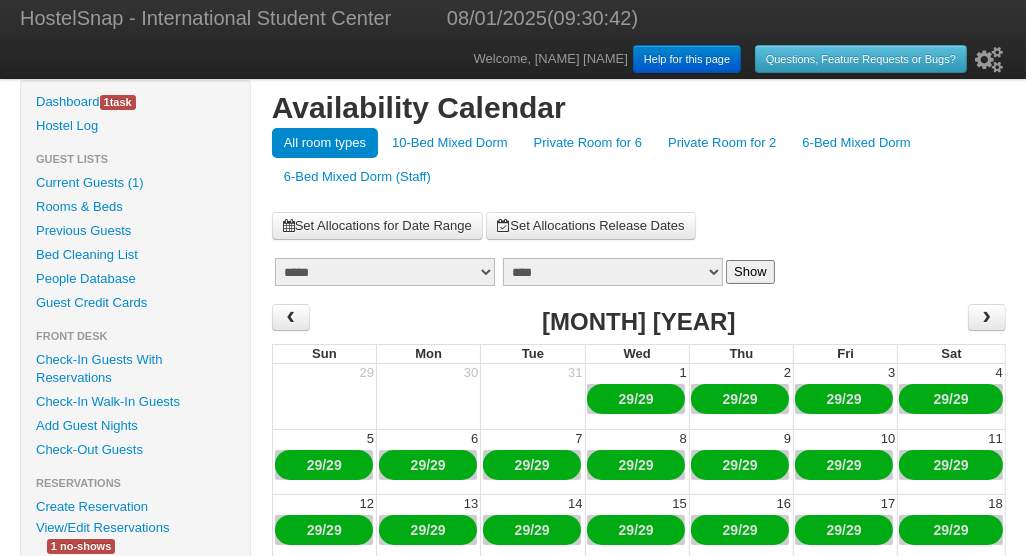 click on "10-Bed Mixed Dorm" at bounding box center (450, 143) 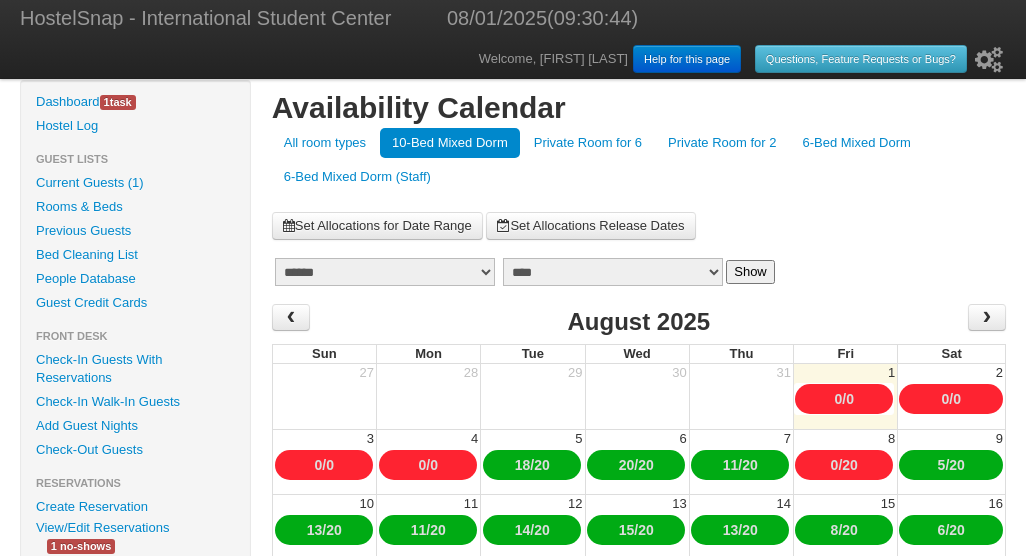 scroll, scrollTop: 0, scrollLeft: 0, axis: both 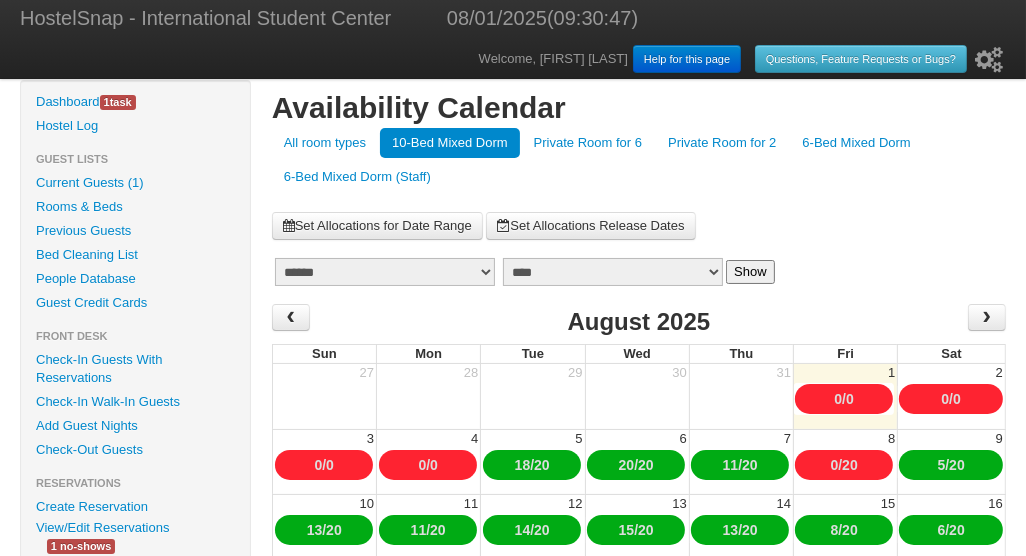 click on "**** ****
****
****
****" at bounding box center (613, 272) 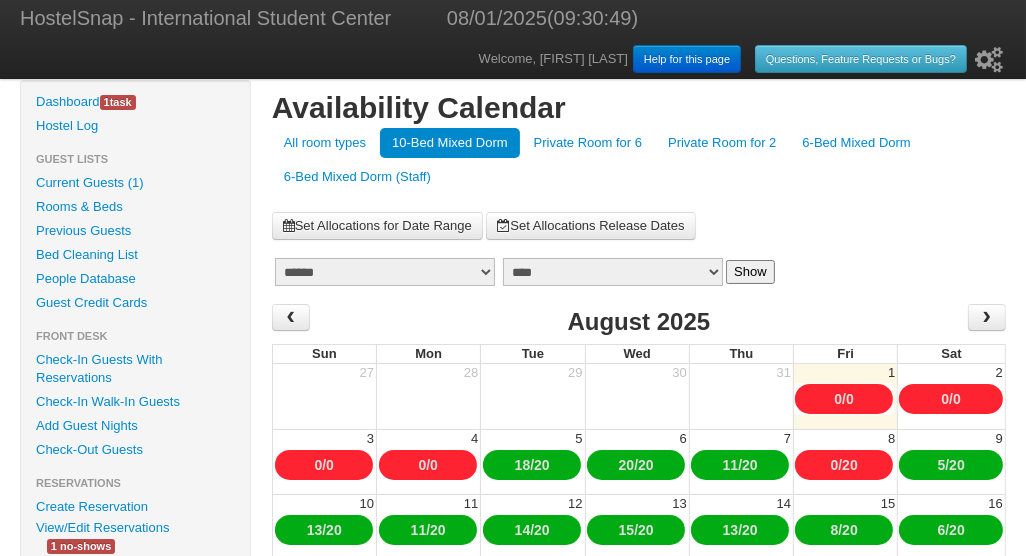 select on "****" 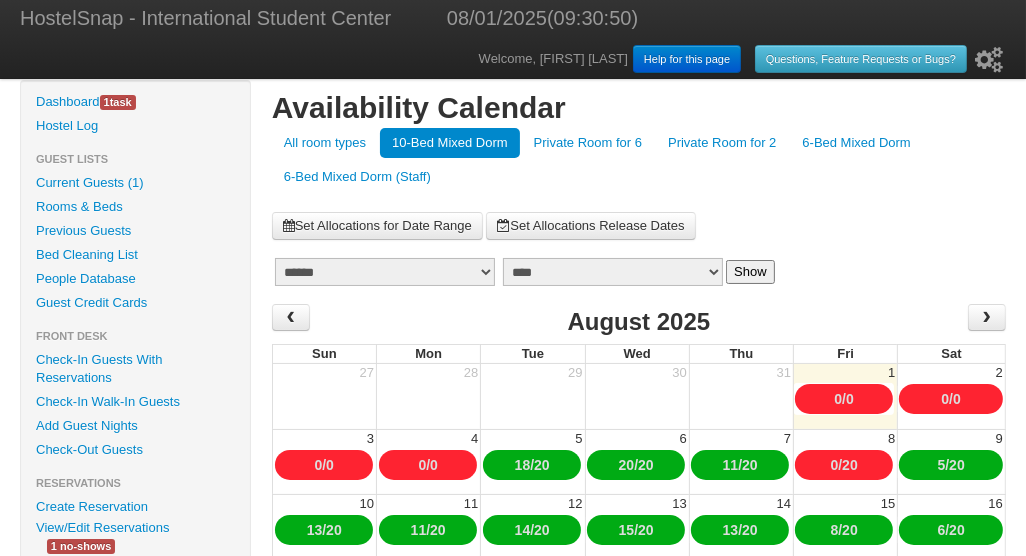 click on "Show" at bounding box center (750, 272) 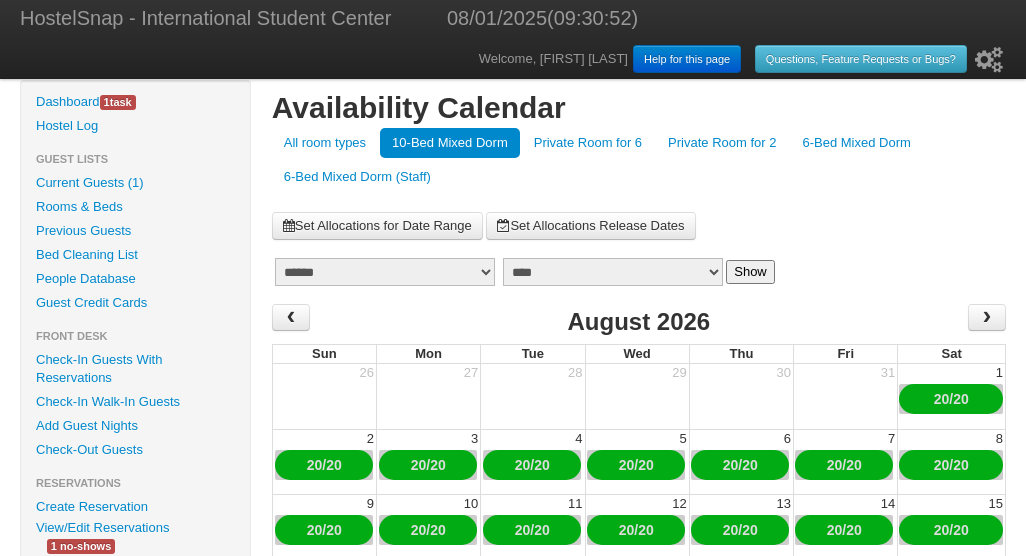 scroll, scrollTop: 0, scrollLeft: 0, axis: both 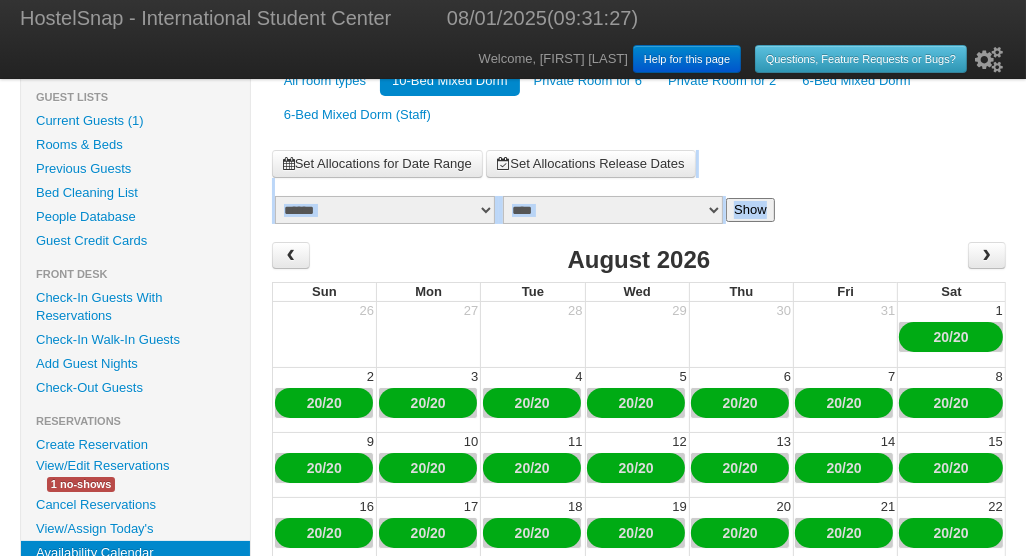 drag, startPoint x: 1023, startPoint y: 206, endPoint x: 1026, endPoint y: 180, distance: 26.172504 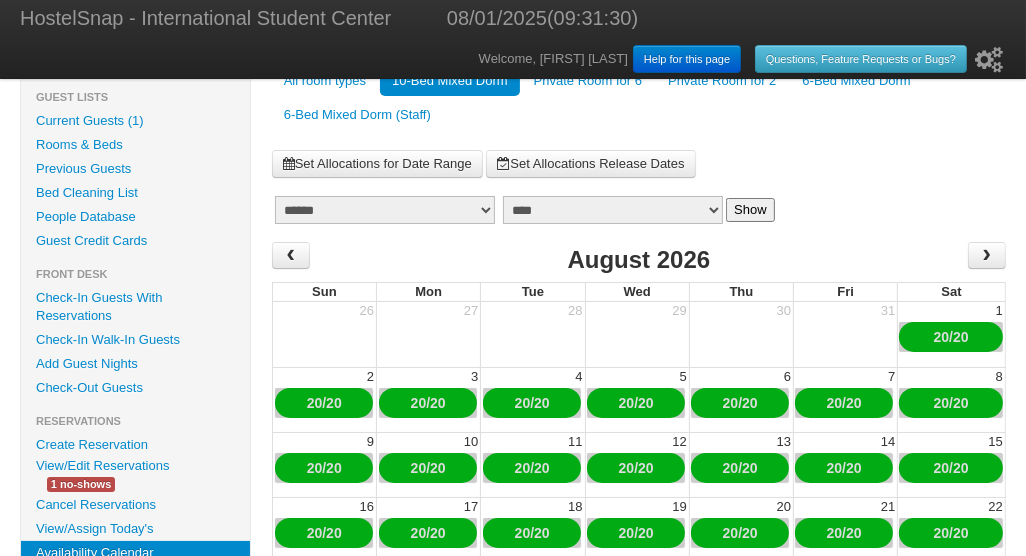 drag, startPoint x: 1026, startPoint y: 180, endPoint x: 939, endPoint y: 147, distance: 93.04838 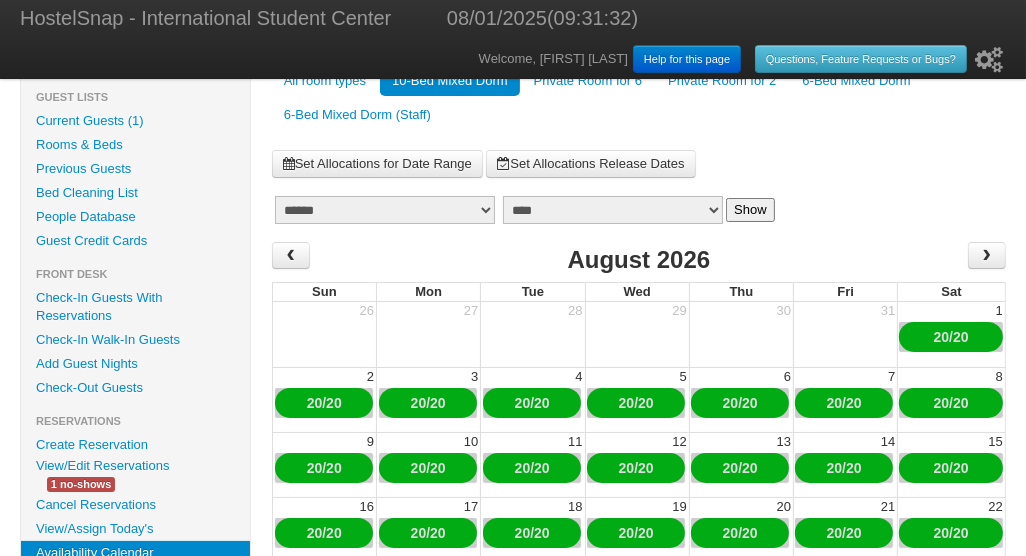 drag, startPoint x: 1025, startPoint y: 159, endPoint x: 1030, endPoint y: 118, distance: 41.303753 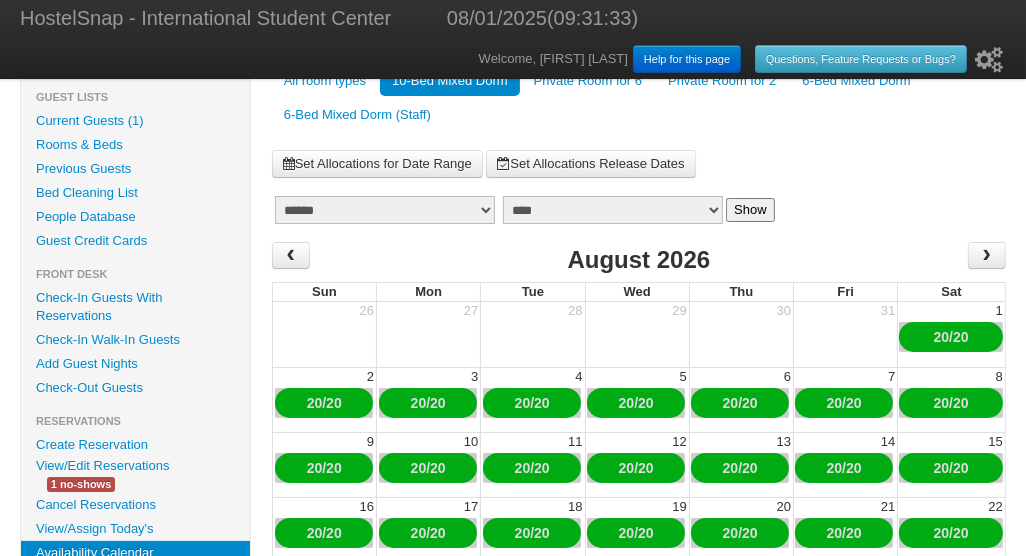 click on "Availability Calendar
All room types
10-Bed Mixed Dorm
Private Room for 6
Private Room for 2
6-Bed Mixed Dorm
6-Bed Mixed Dorm (Staff)
Set Allocations for Date Range
Set Allocations Release Dates
*******
********
*****
*****
***
****
****
******
*********
*******
********
********
**** ****
****
****
****
Show
‹ August 2026 › 20   /  20 20   /  20 20   /  20 20   /  20 20   /  20 20   /  20 20   /  20 20   /  20 20   /  20 20   /  20 20   /  20 20   /  20 20   /  20 20   /  20 20   /  20 20   /  20 20   /  20 20   /  20 20   /  20 20   /  20 20   /  20 20   /  20 20   /  1" at bounding box center (639, 417) 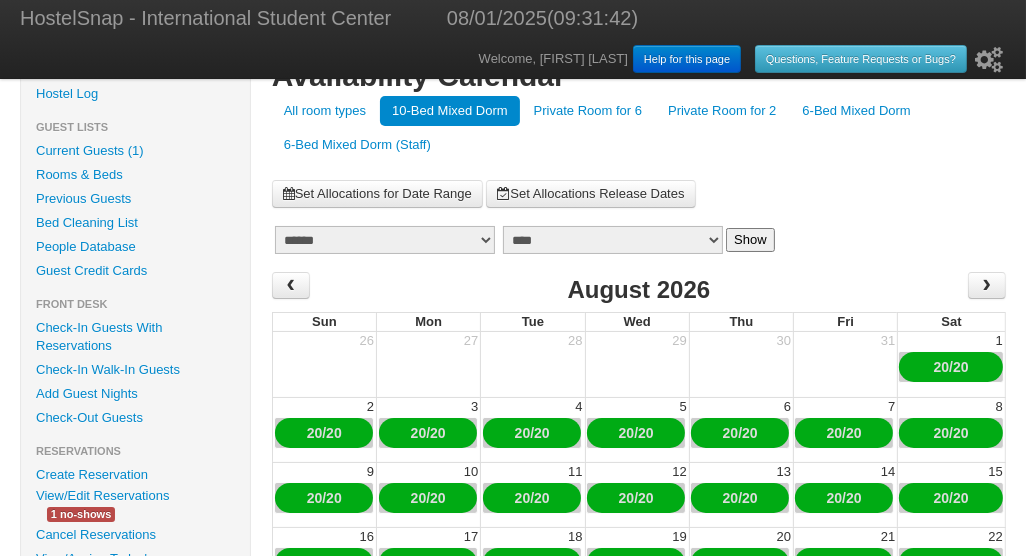 scroll, scrollTop: 0, scrollLeft: 0, axis: both 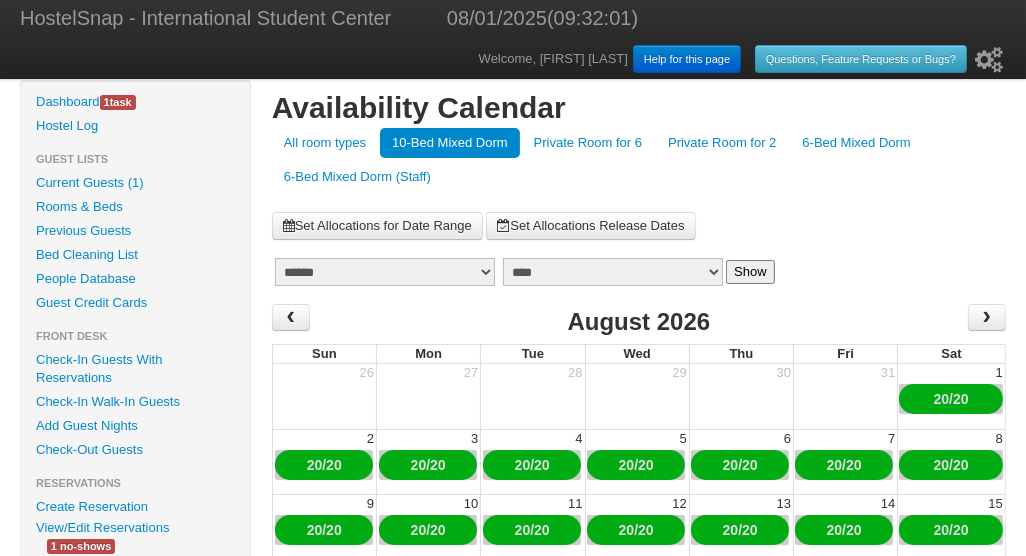 drag, startPoint x: 1025, startPoint y: 158, endPoint x: 1026, endPoint y: 174, distance: 16.03122 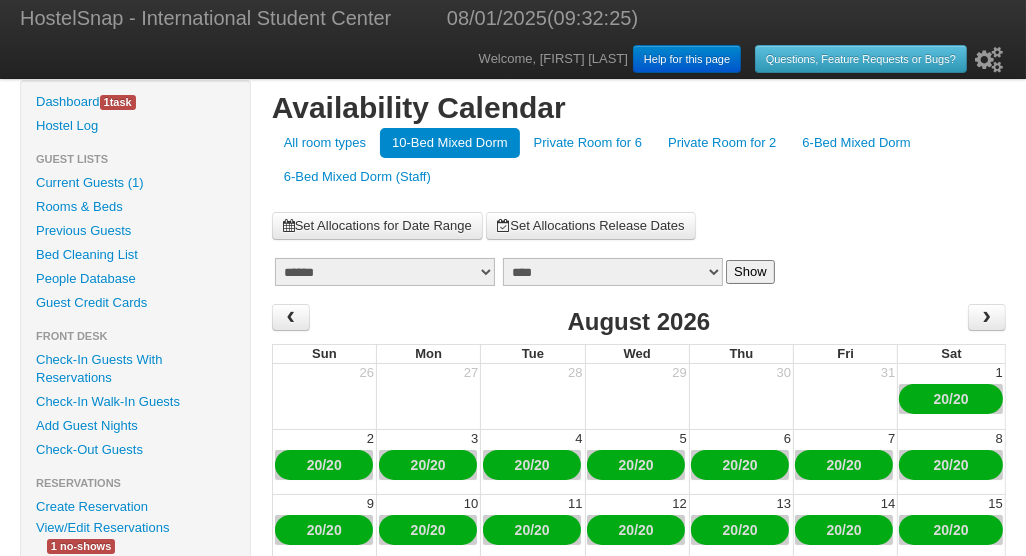 click on "Private Room for 6" at bounding box center (588, 143) 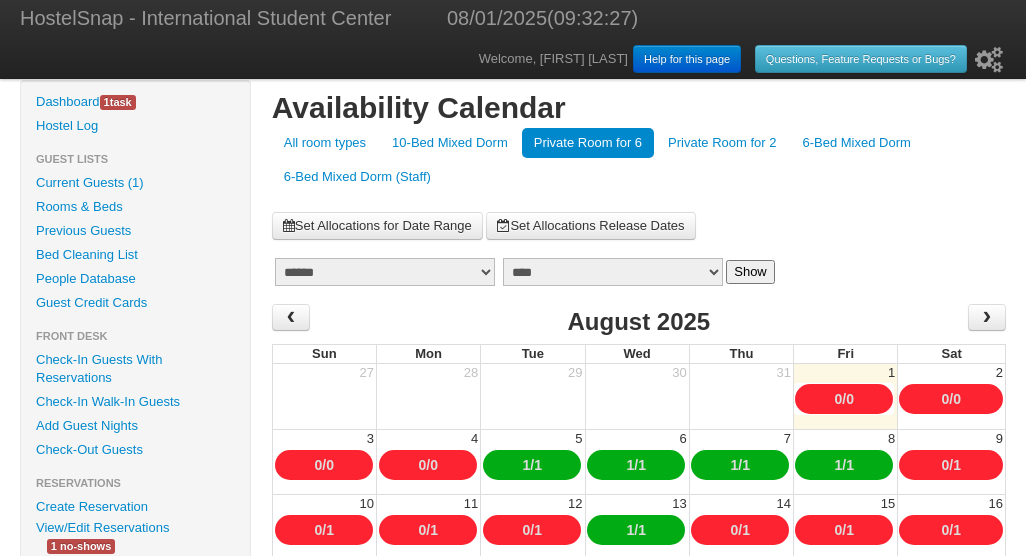 scroll, scrollTop: 0, scrollLeft: 0, axis: both 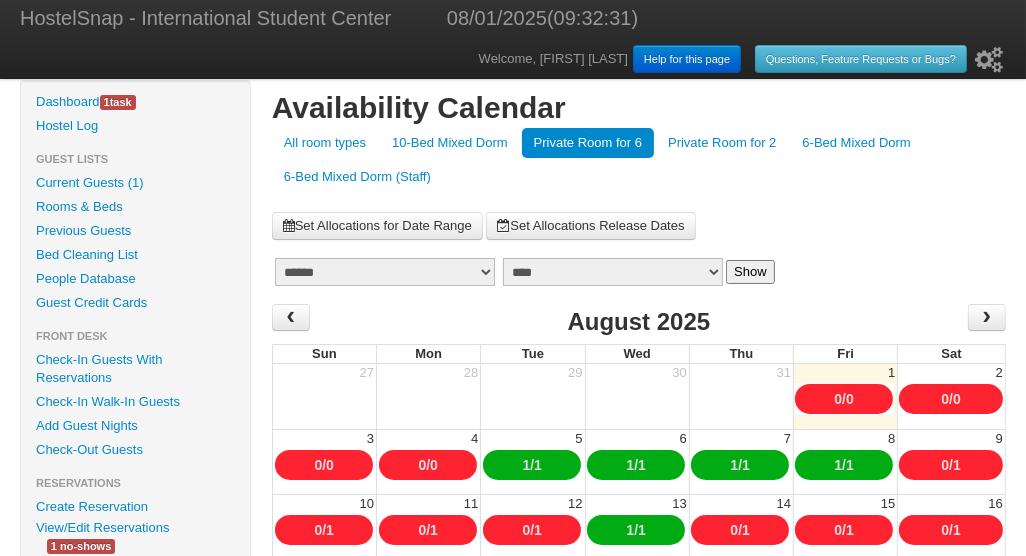 click on "**** ****
****
****
****" at bounding box center (613, 272) 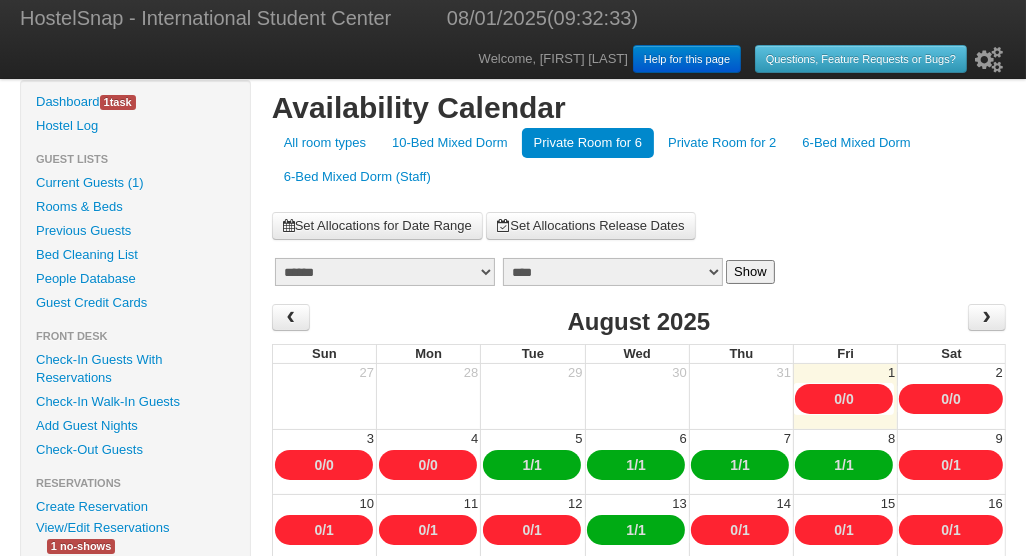 select on "****" 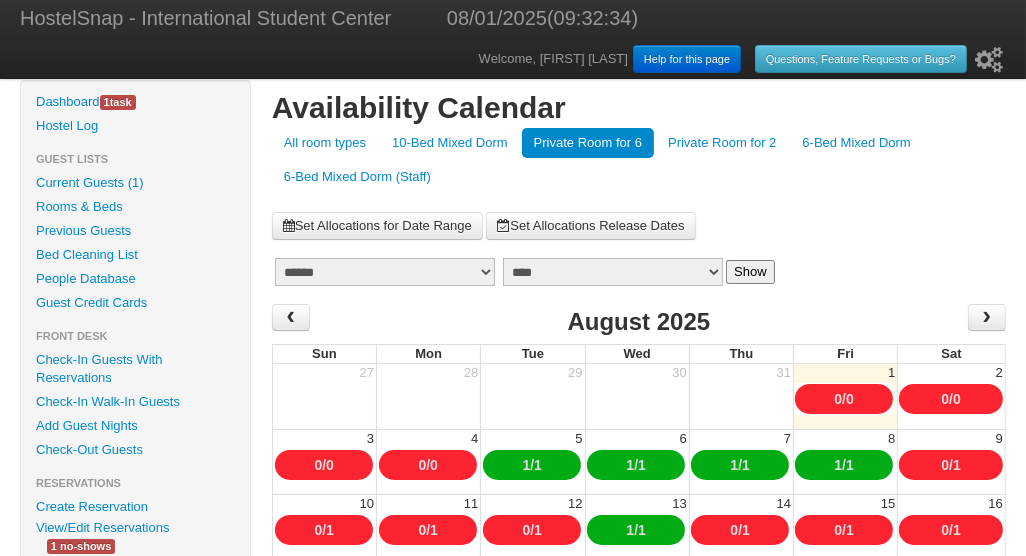 click on "Show" at bounding box center (750, 272) 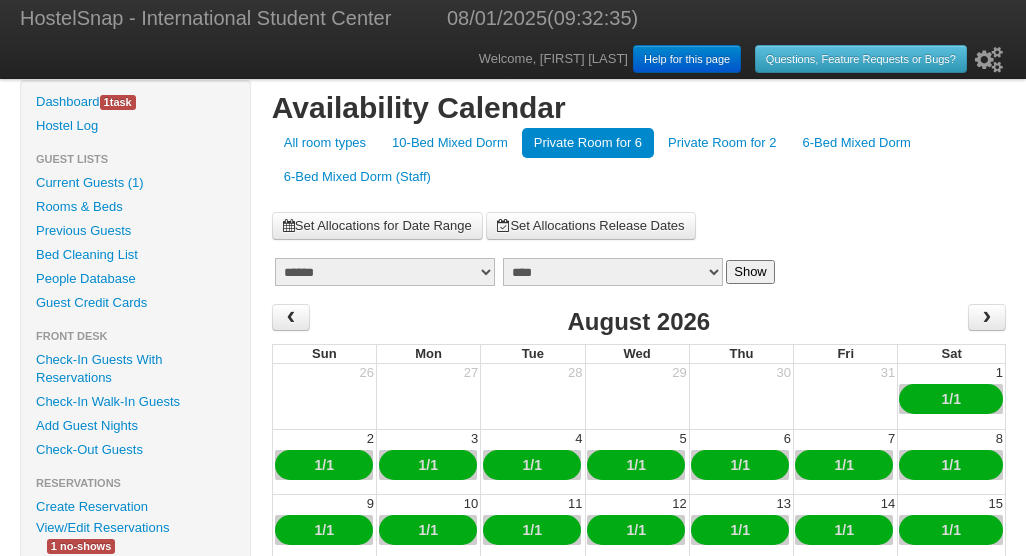 scroll, scrollTop: 0, scrollLeft: 0, axis: both 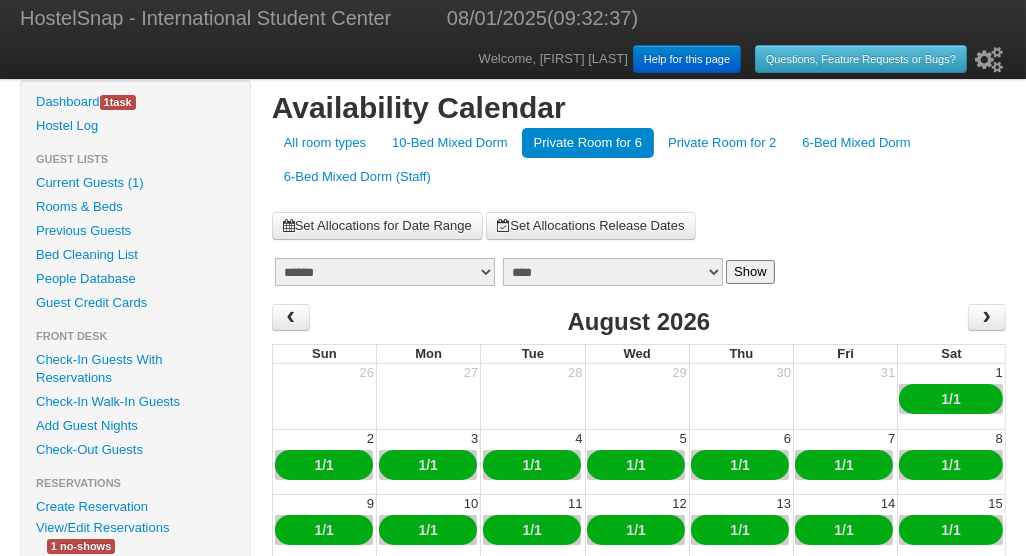 click on "Private Room for 2" at bounding box center (722, 143) 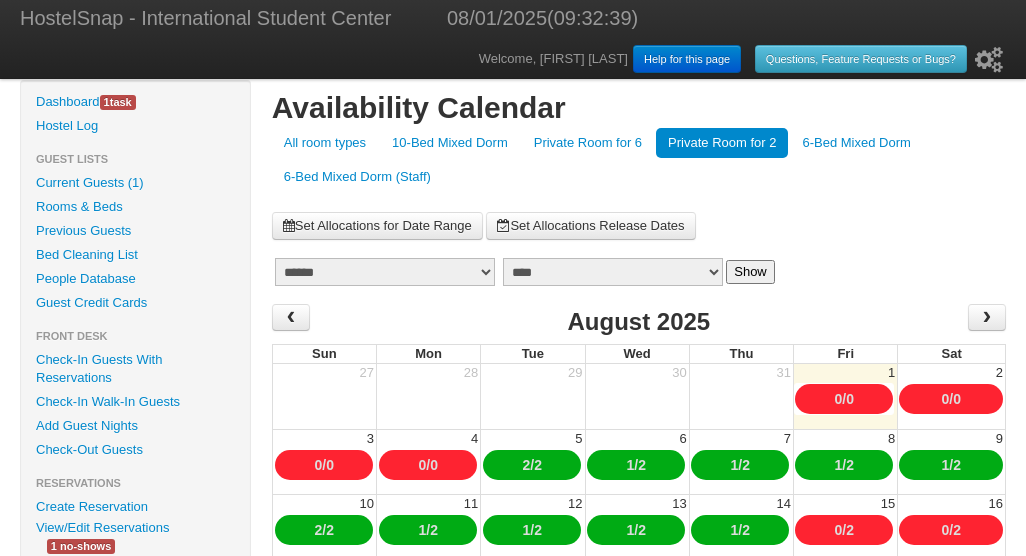 scroll, scrollTop: 0, scrollLeft: 0, axis: both 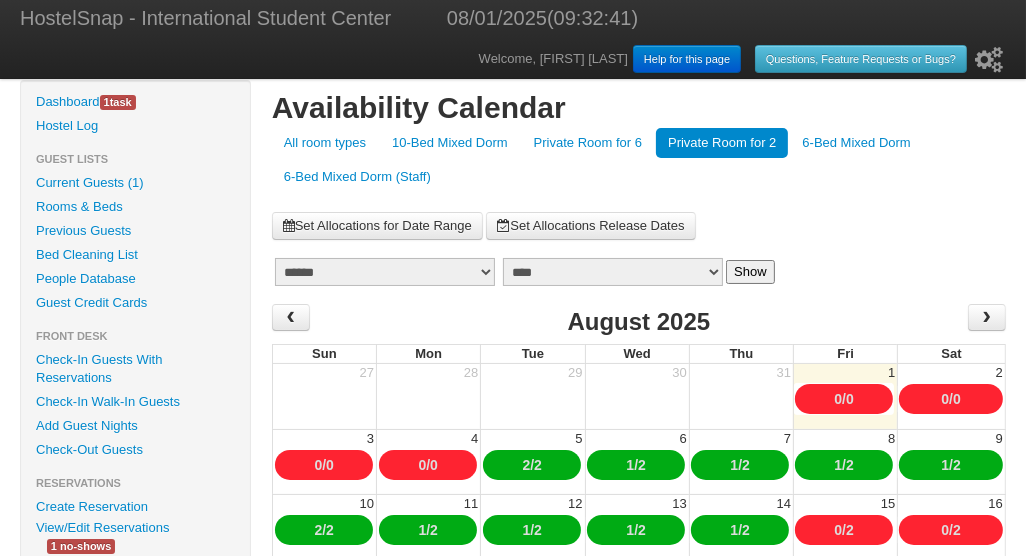 click on "**** ****
****
****
****" at bounding box center [613, 272] 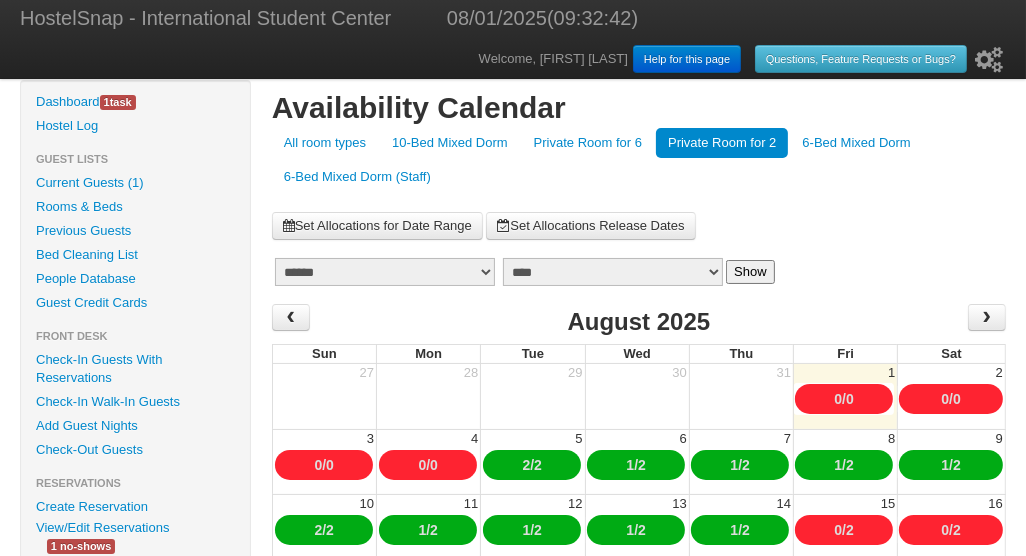 select on "****" 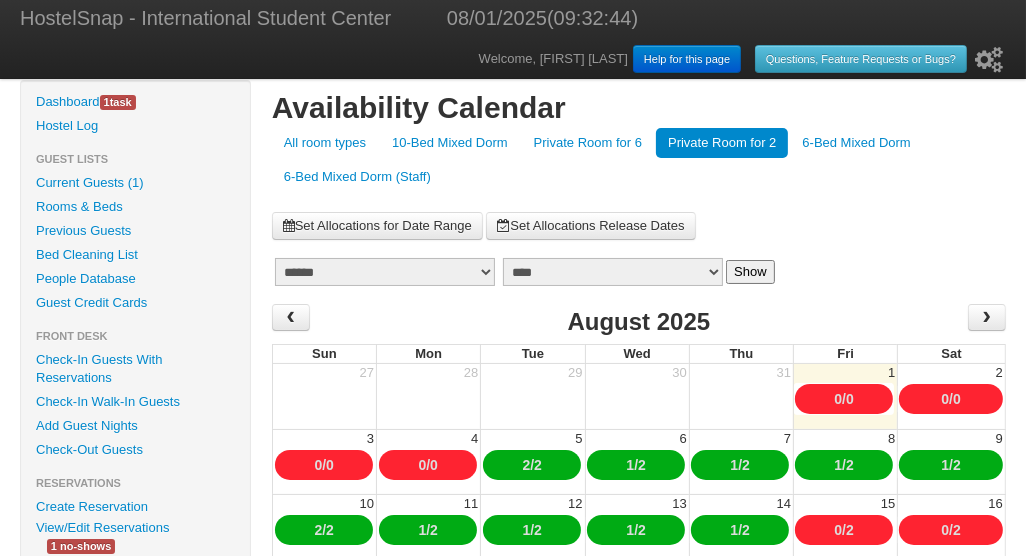 click on "Show" at bounding box center [750, 272] 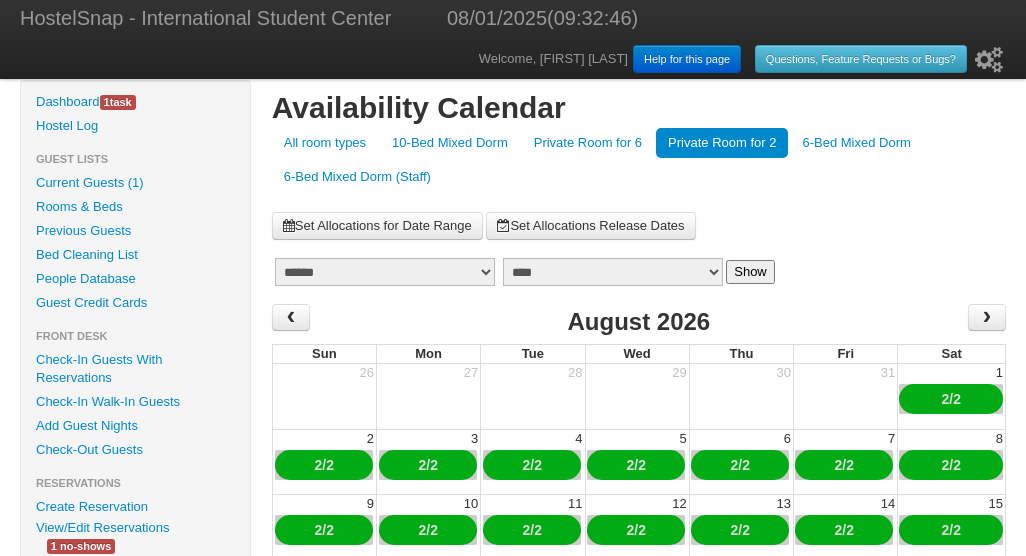 scroll, scrollTop: 0, scrollLeft: 0, axis: both 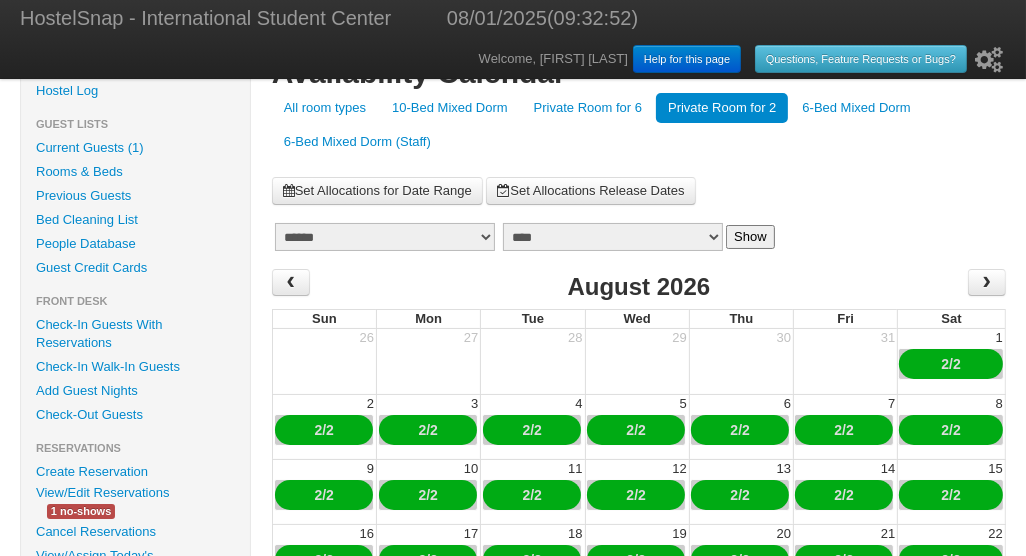click on "6-Bed Mixed Dorm" at bounding box center [856, 108] 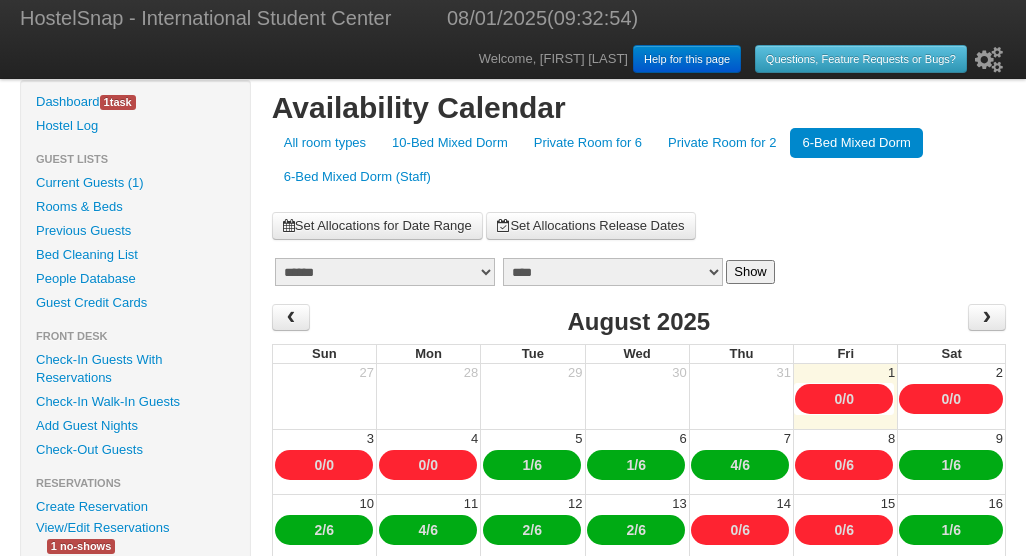 scroll, scrollTop: 0, scrollLeft: 0, axis: both 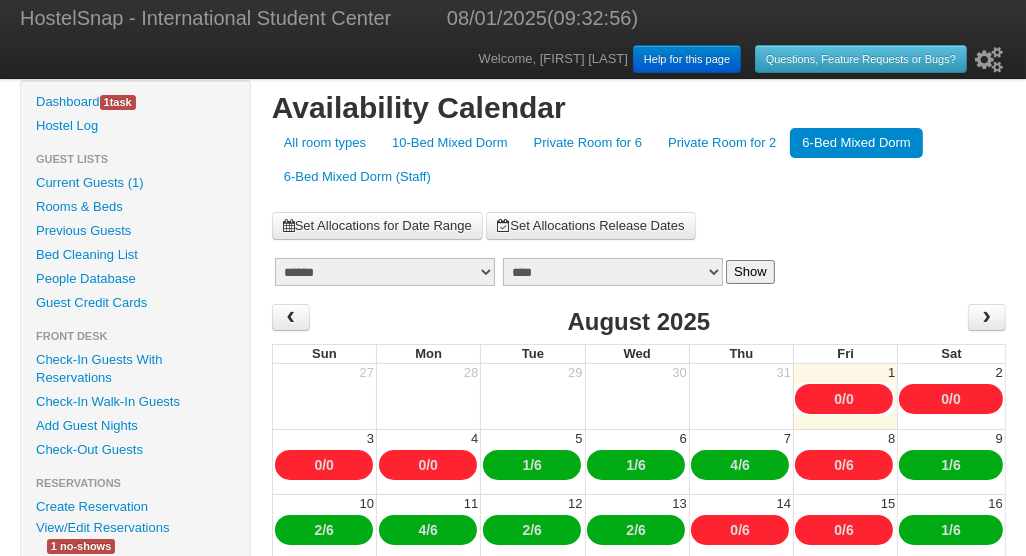 click on "**** ****
****
****
****" at bounding box center [613, 272] 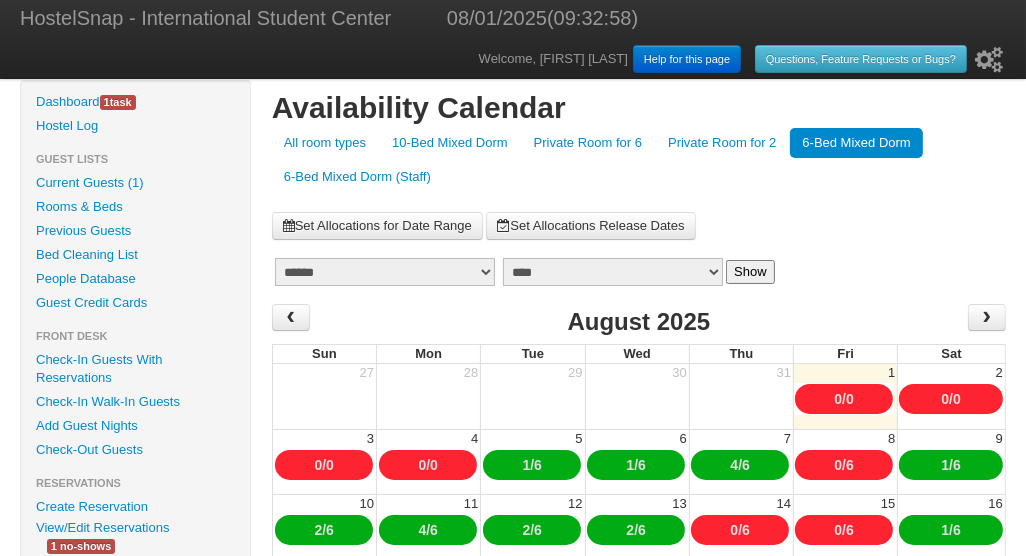 select on "****" 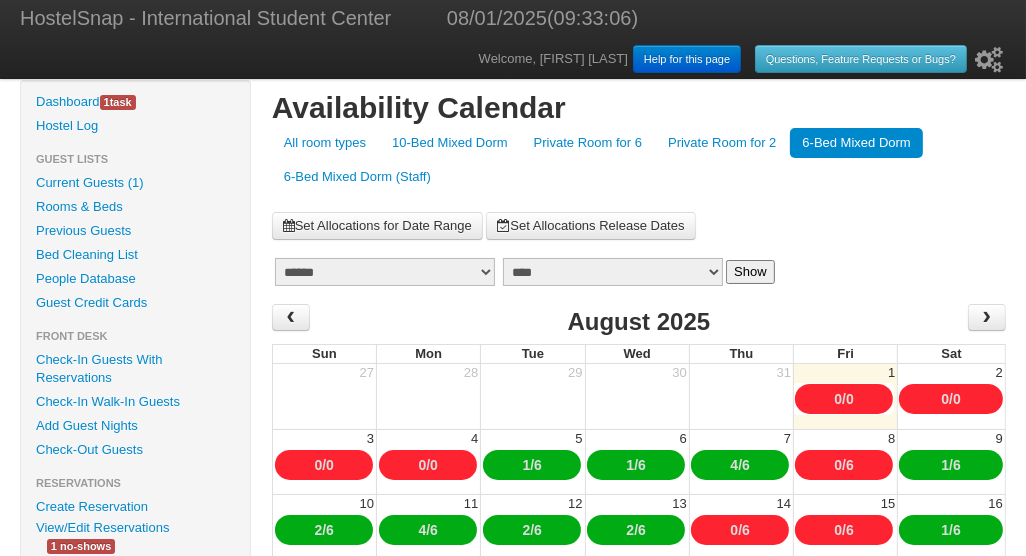 click on "10-Bed Mixed Dorm" at bounding box center (450, 143) 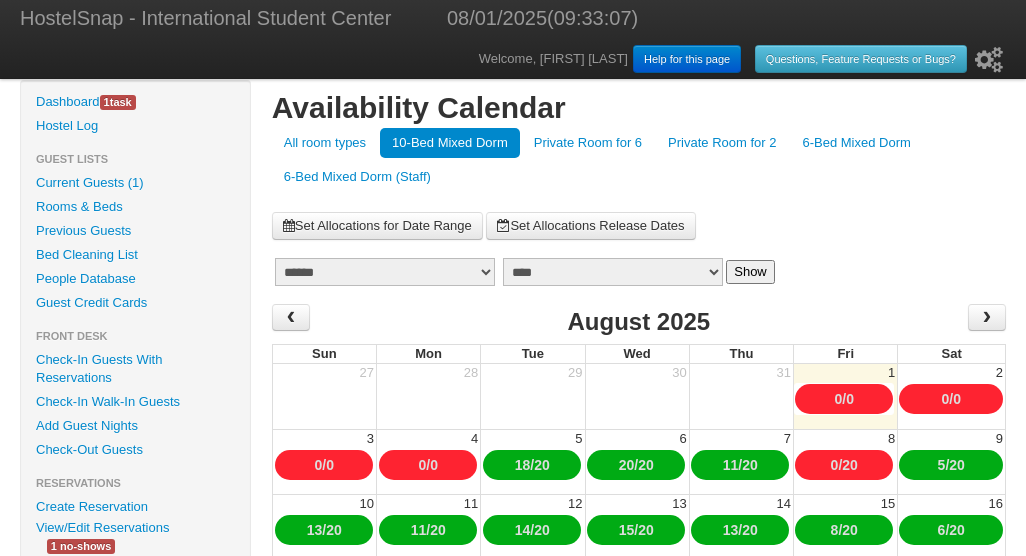 scroll, scrollTop: 0, scrollLeft: 0, axis: both 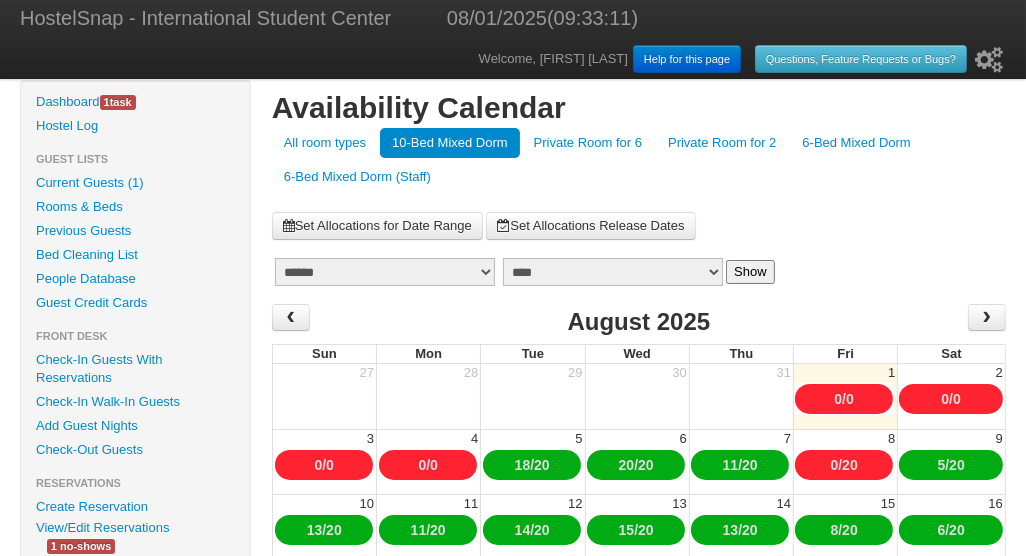 click on "**** ****
****
****
****" at bounding box center [613, 272] 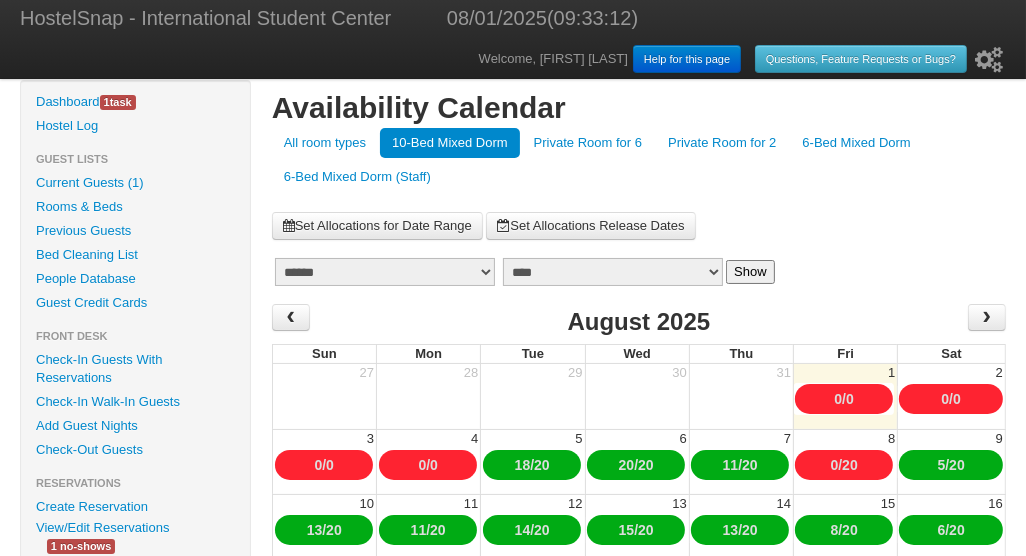 select on "****" 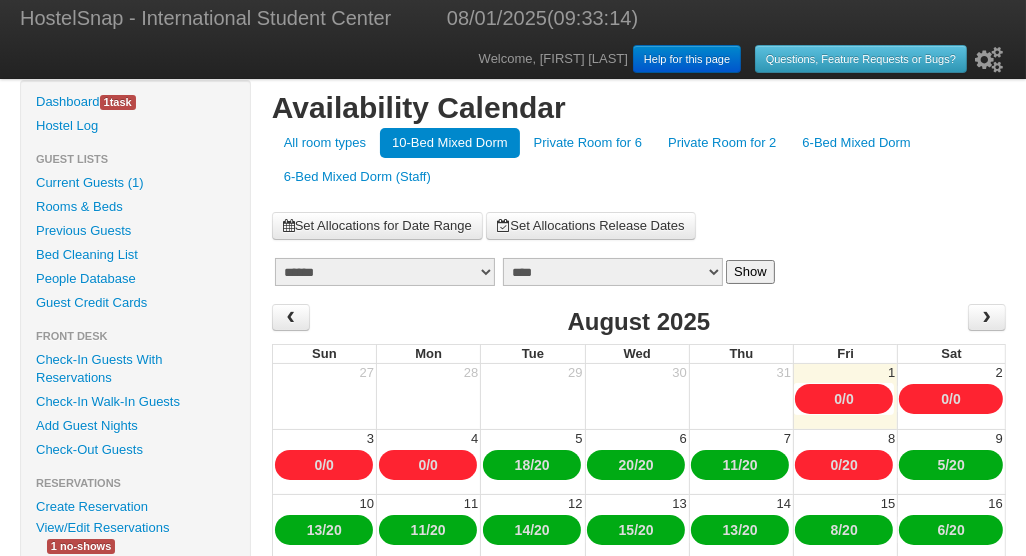 click on "Show" at bounding box center (750, 272) 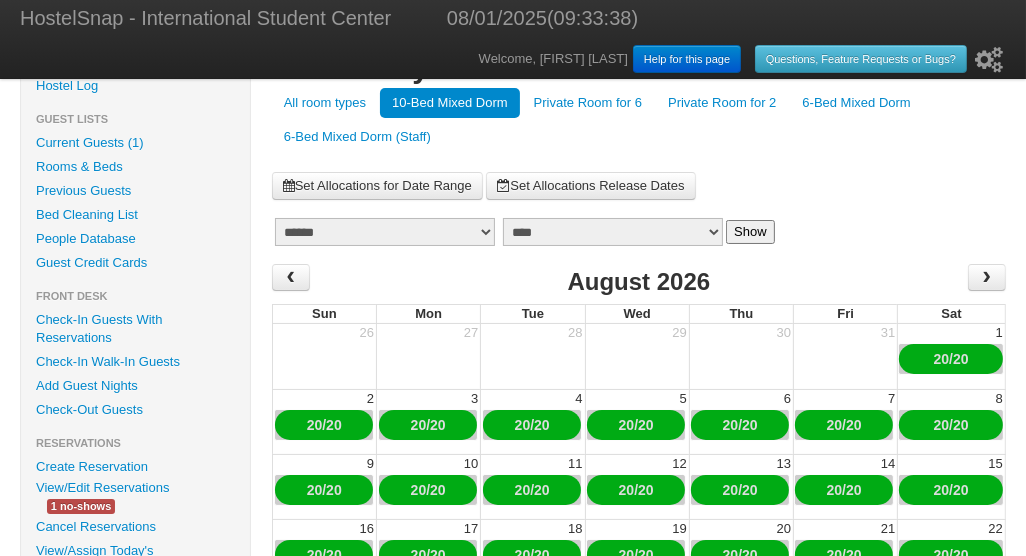 scroll, scrollTop: 0, scrollLeft: 0, axis: both 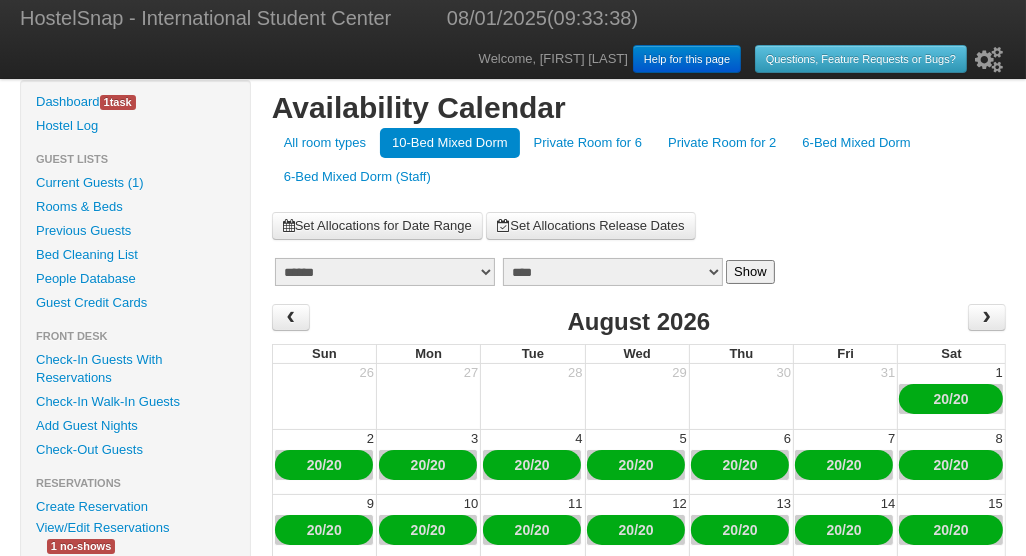 click on "Add Guest Nights" at bounding box center (135, 426) 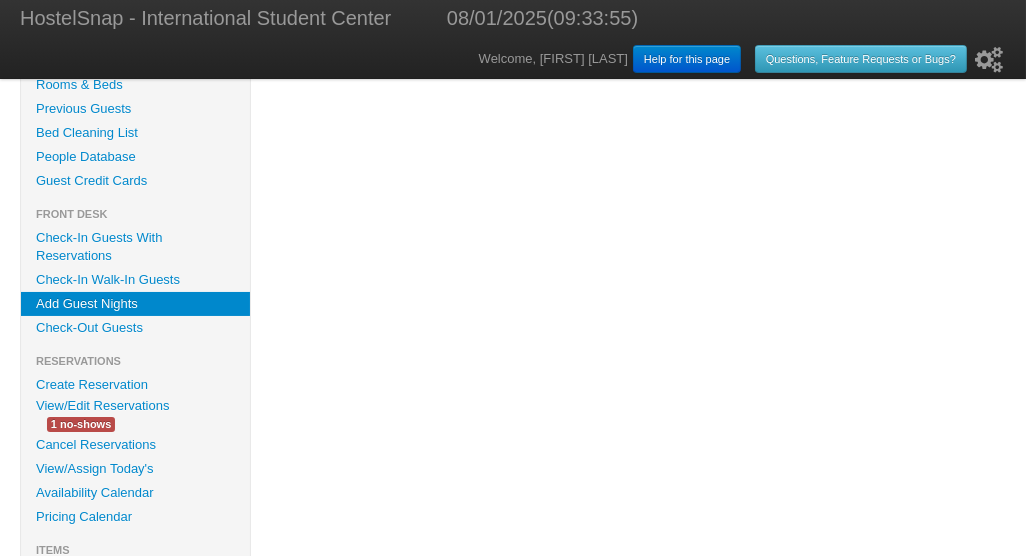 scroll, scrollTop: 124, scrollLeft: 0, axis: vertical 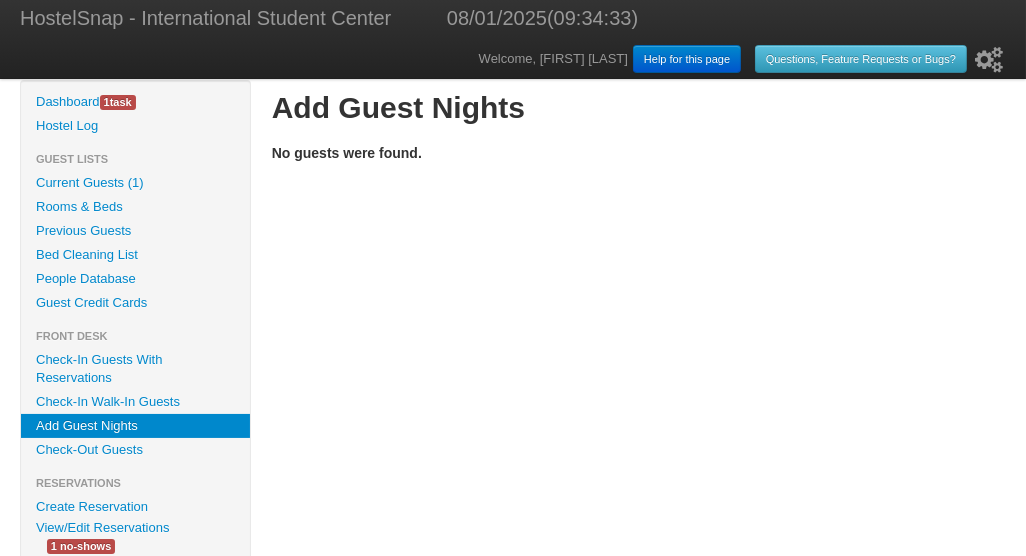 click on "Current Guests (1)" at bounding box center (135, 183) 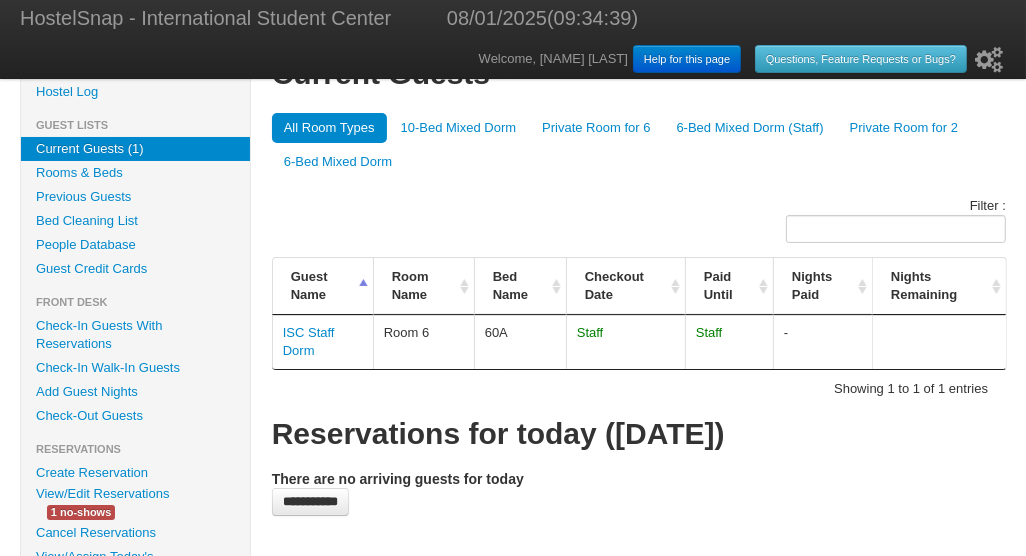 scroll, scrollTop: 38, scrollLeft: 0, axis: vertical 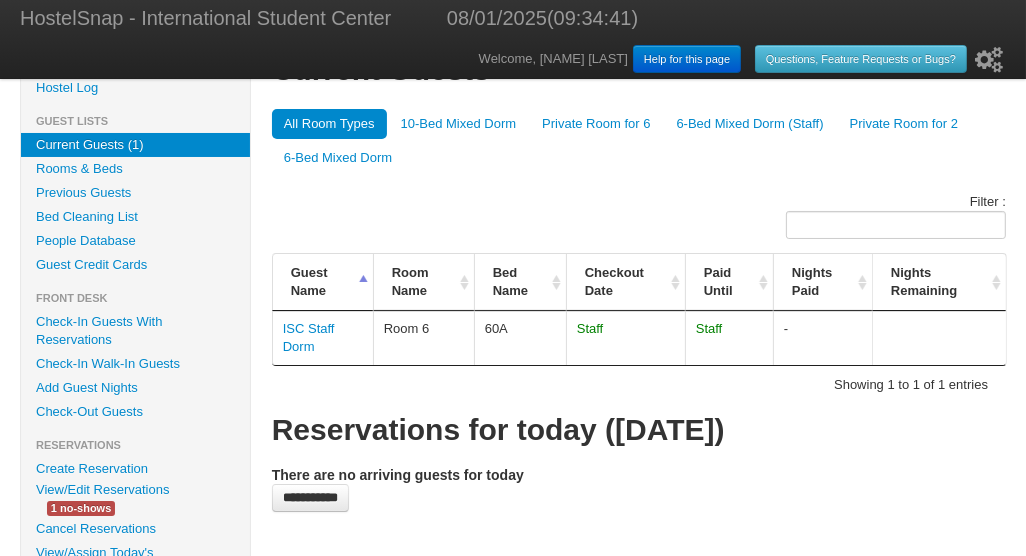 click on "Check-In Guests With Reservations" at bounding box center (135, 331) 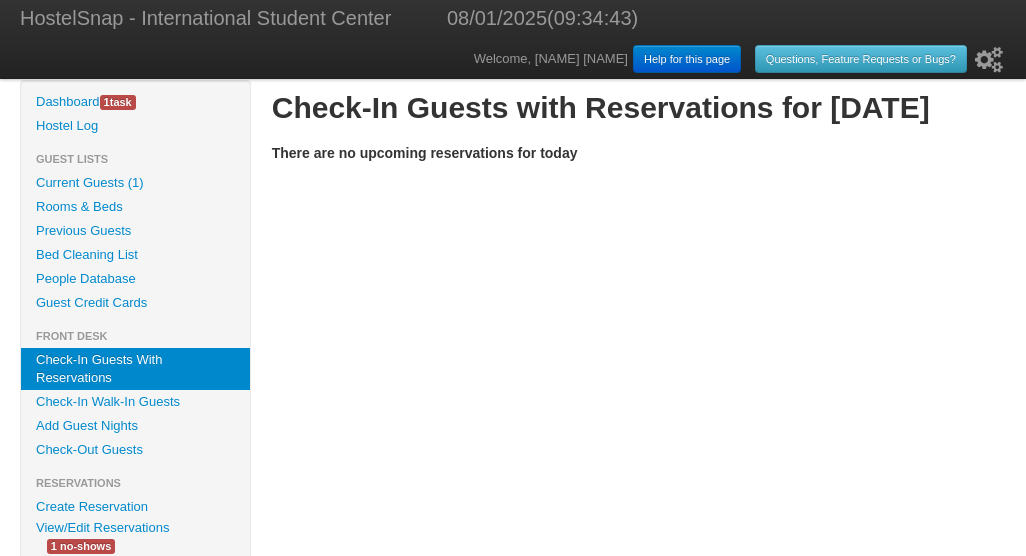 scroll, scrollTop: 0, scrollLeft: 0, axis: both 